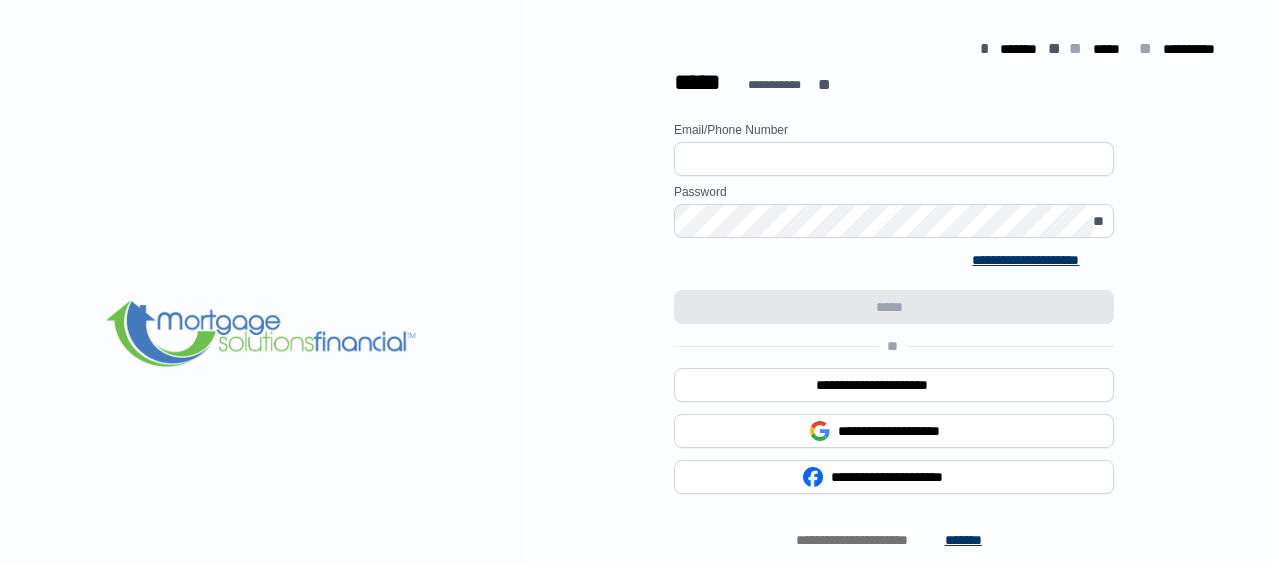 scroll, scrollTop: 0, scrollLeft: 0, axis: both 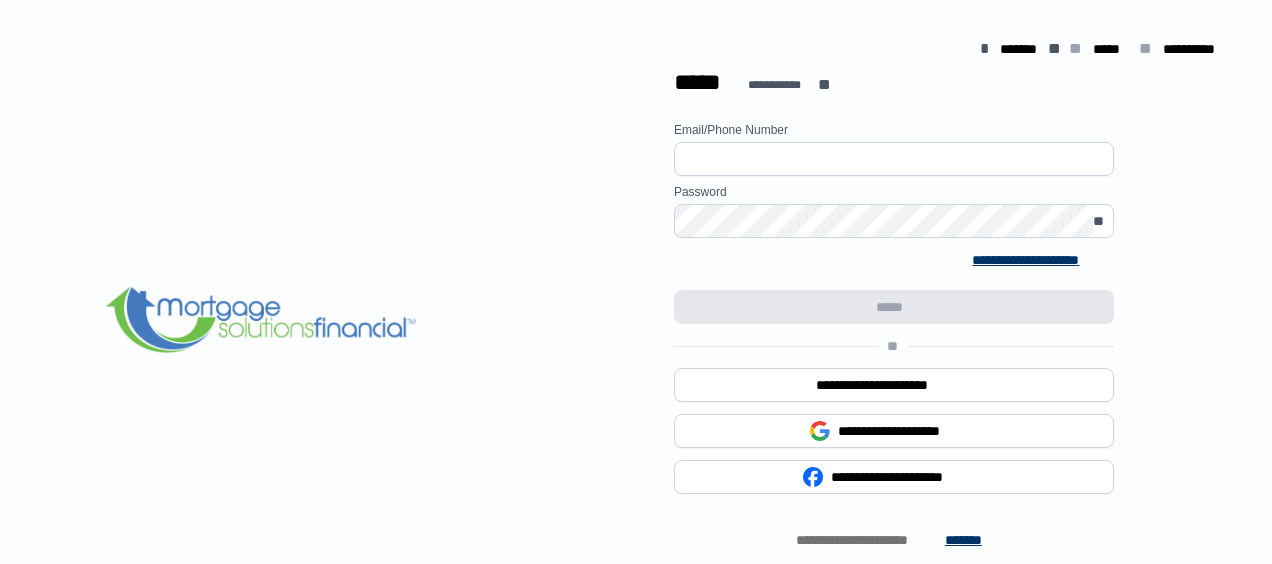 type on "**********" 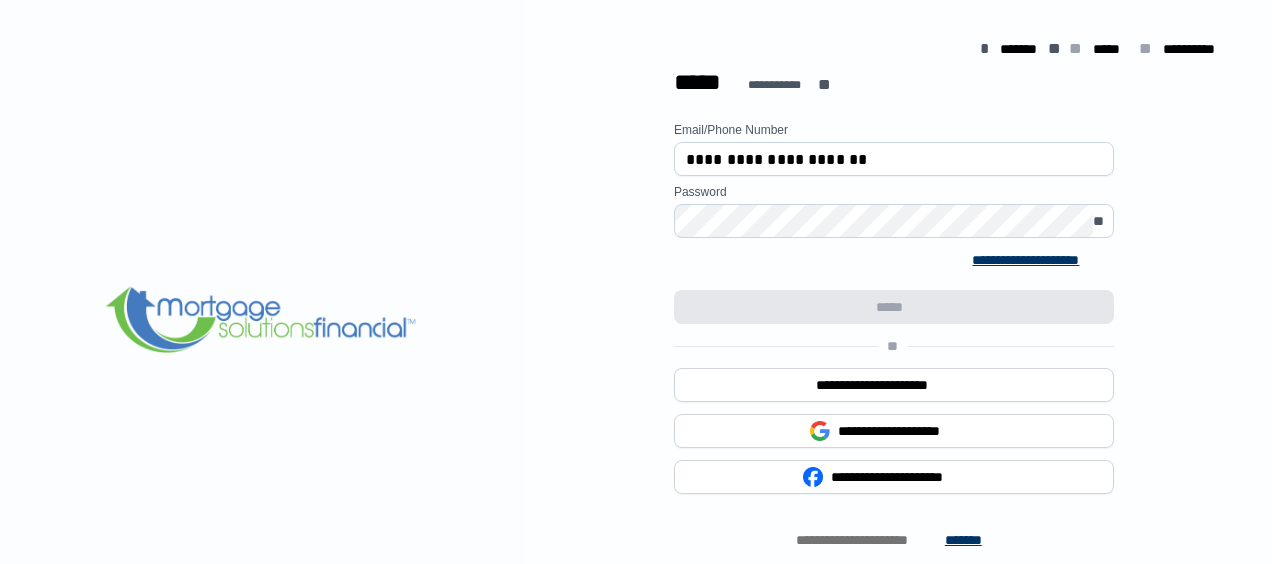 click at bounding box center (263, 321) 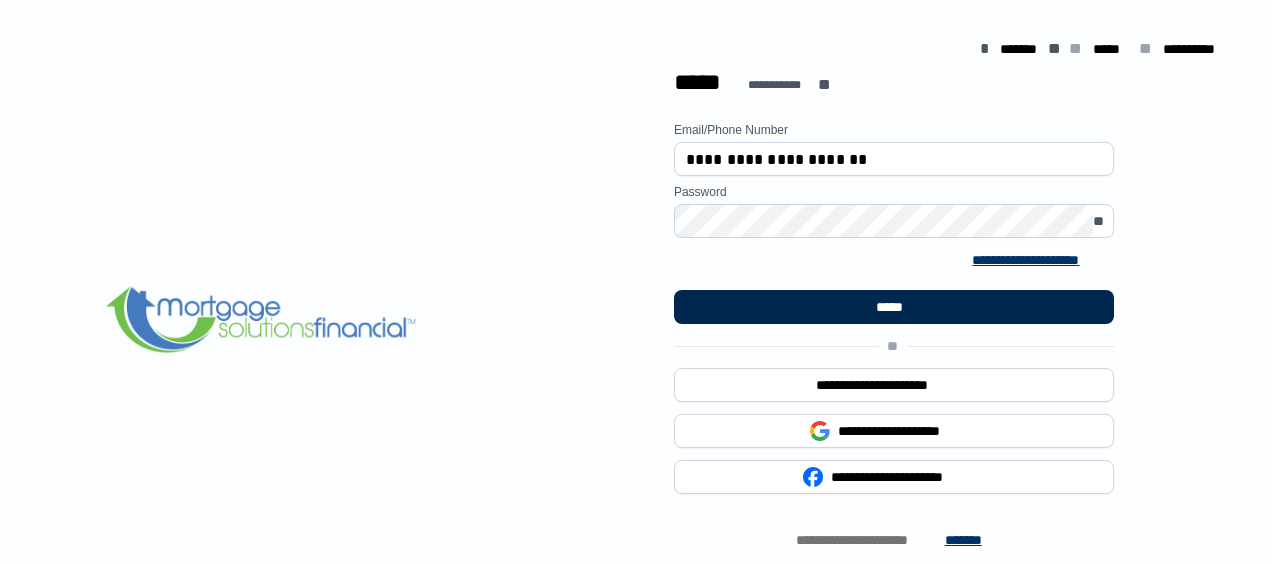 click on "*****" at bounding box center (894, 307) 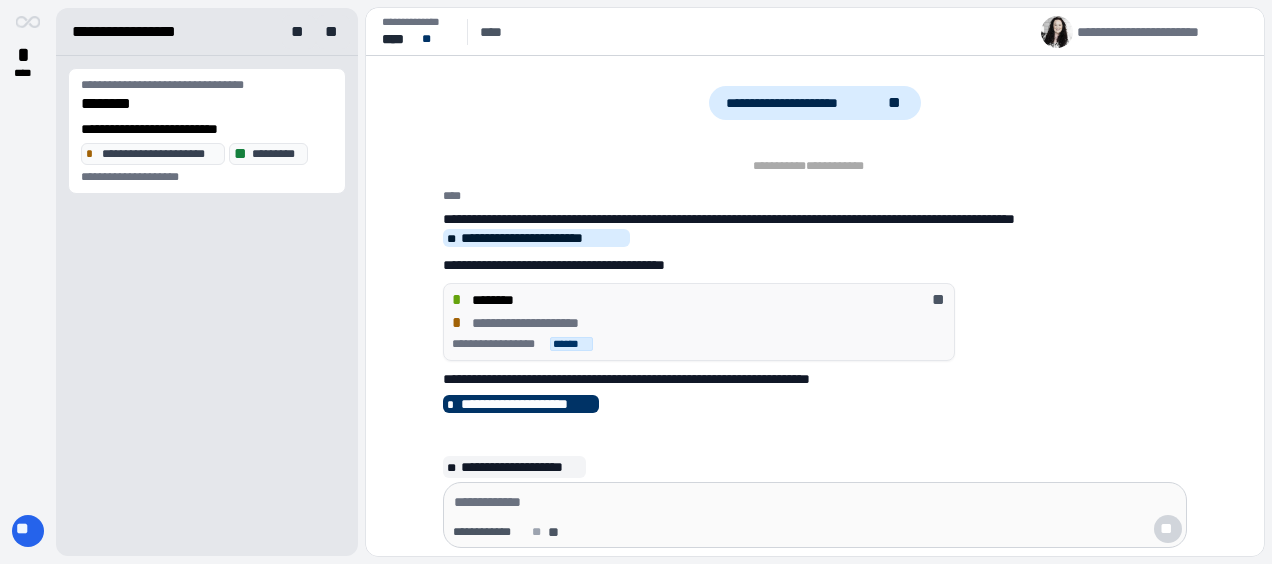 click on "* ******** **" at bounding box center [699, 300] 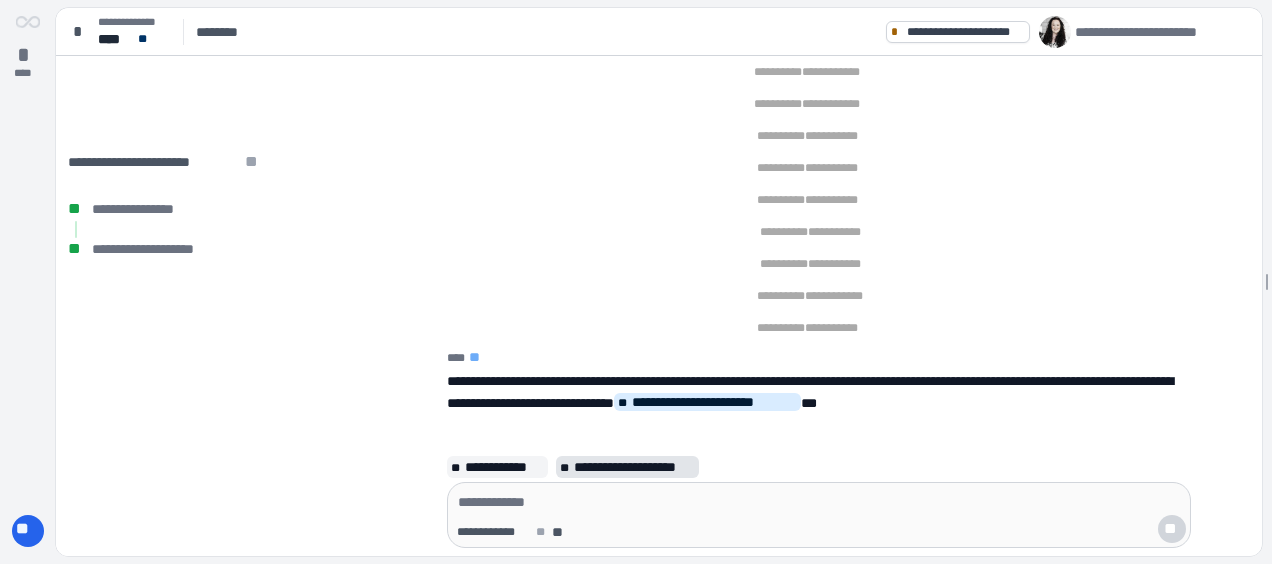 click on "**********" at bounding box center (634, 467) 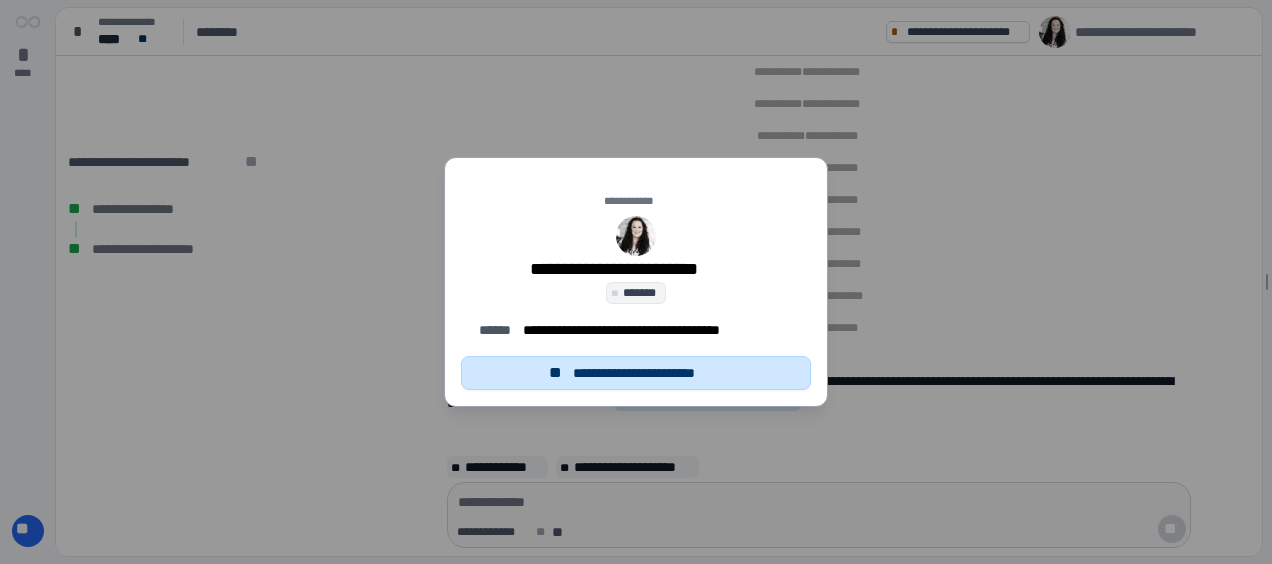 click on "**********" at bounding box center [647, 373] 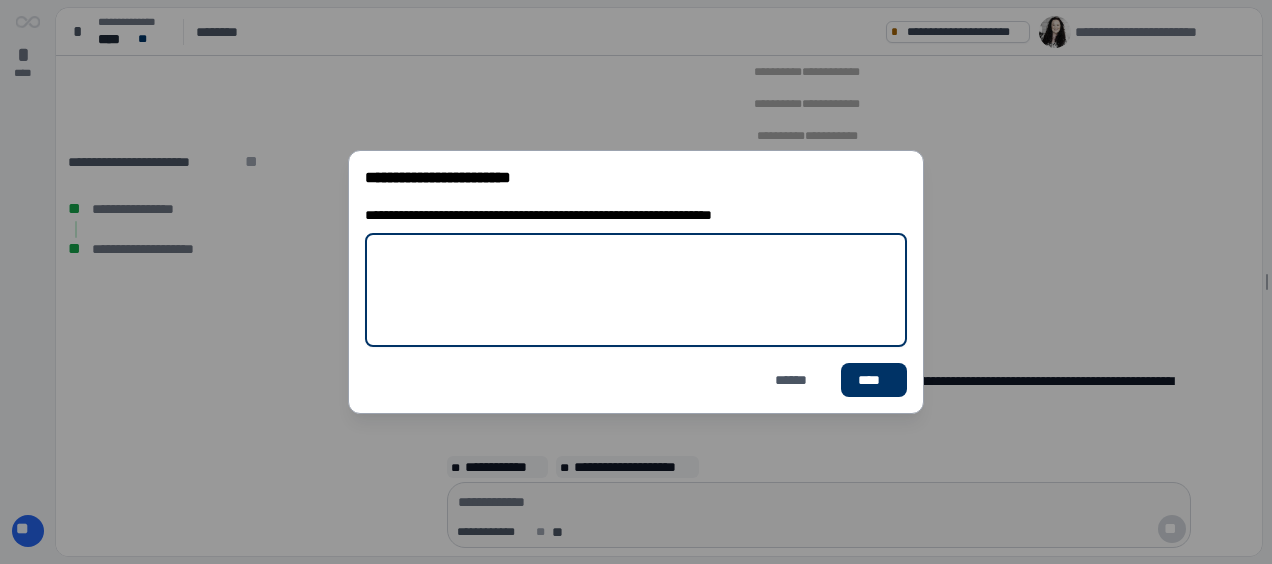 click at bounding box center (636, 290) 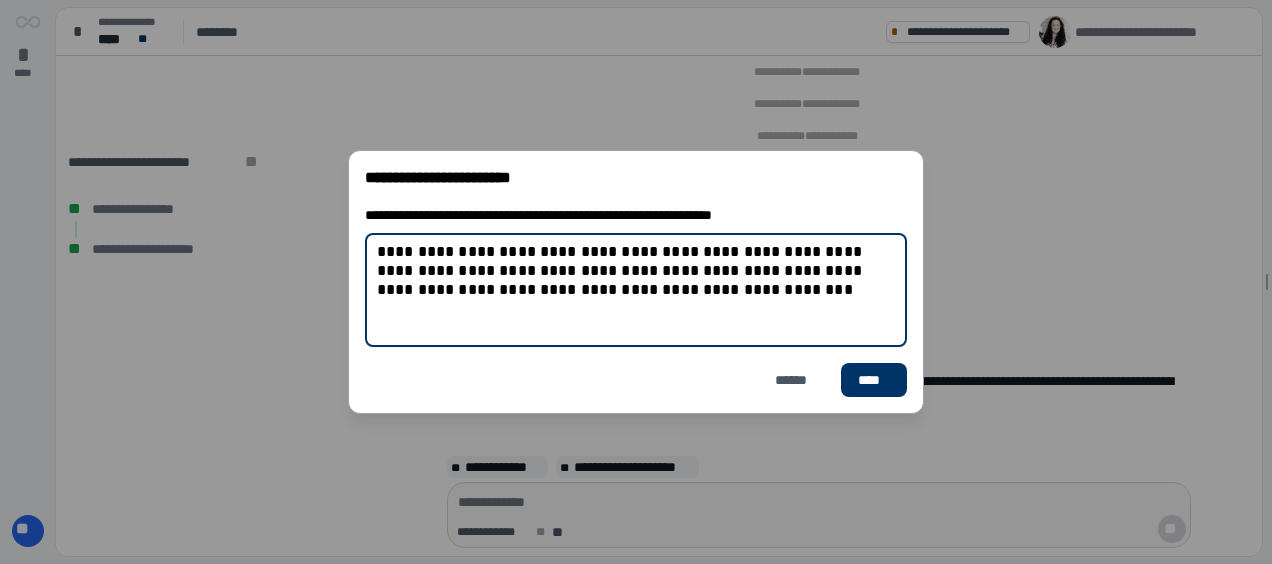 click on "**********" at bounding box center [636, 290] 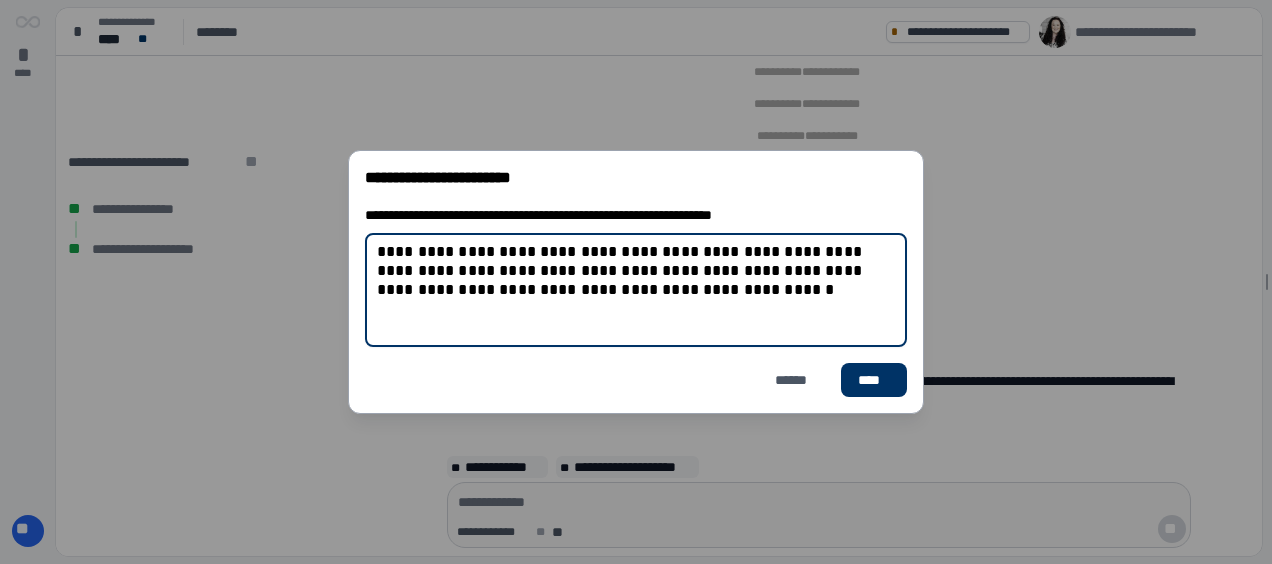 click on "**********" at bounding box center (636, 290) 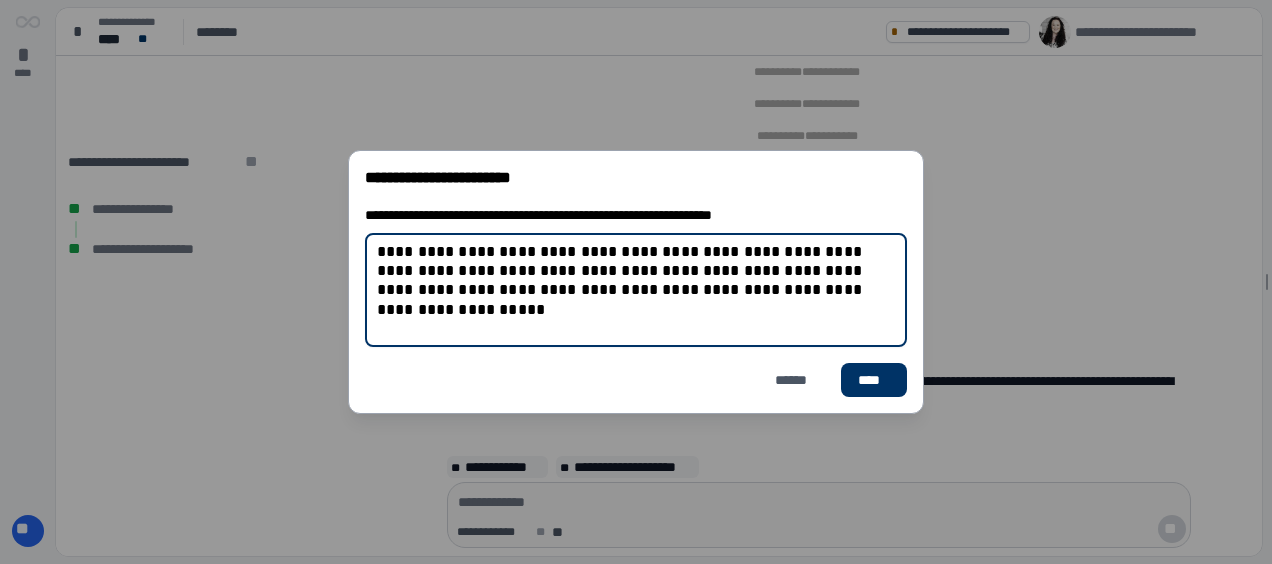 click on "**********" at bounding box center [636, 290] 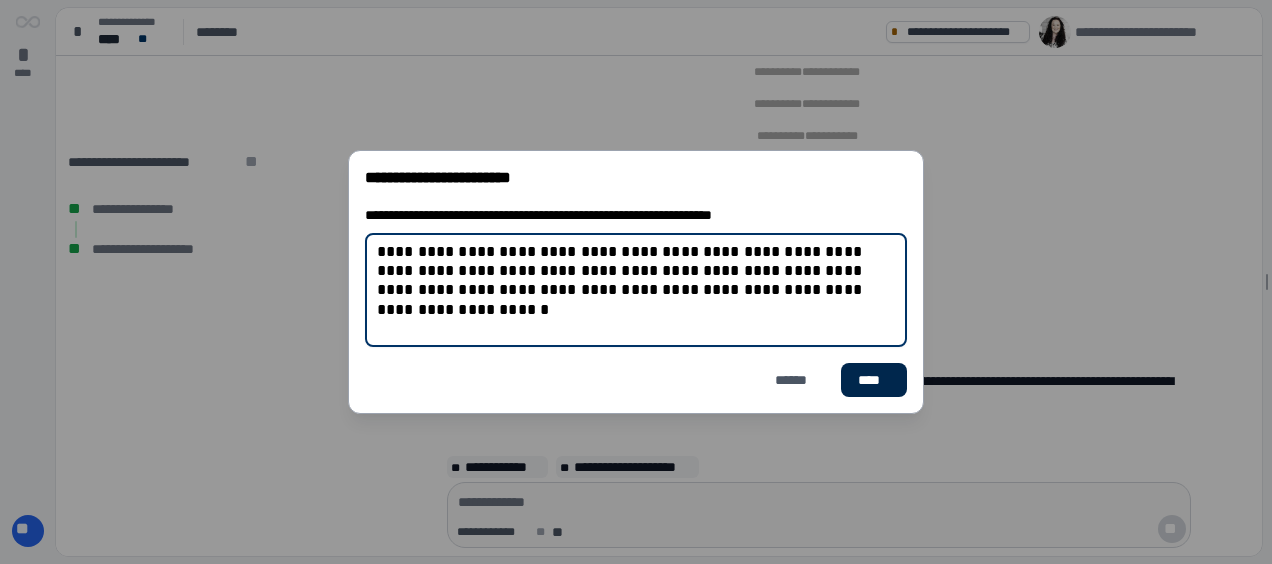 type on "**********" 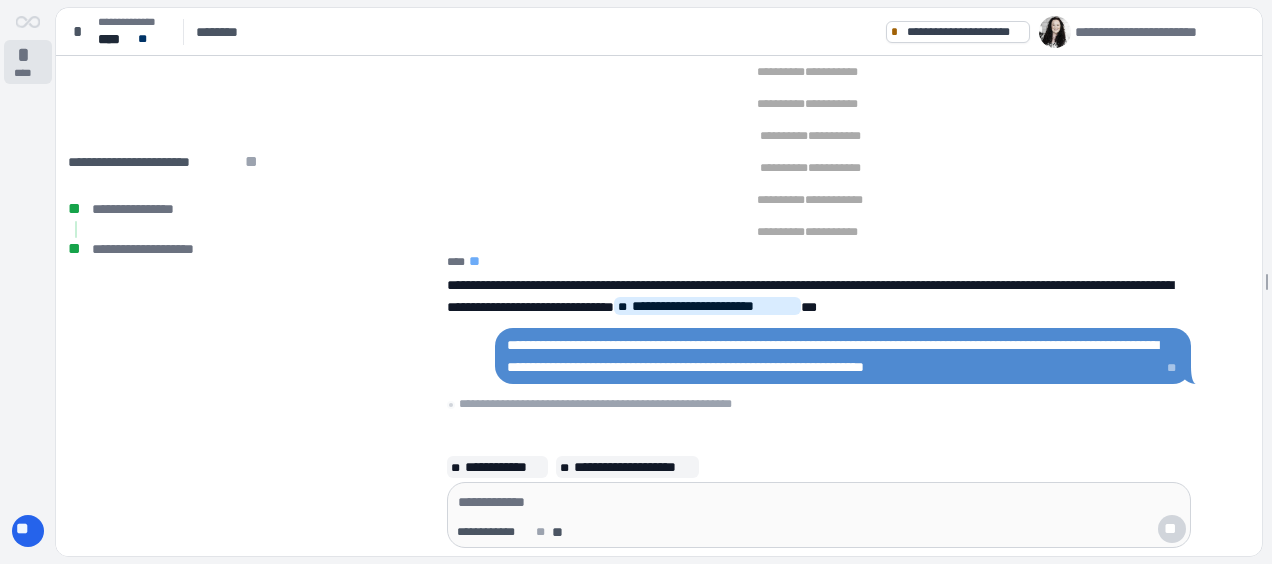click on "*" at bounding box center (28, 55) 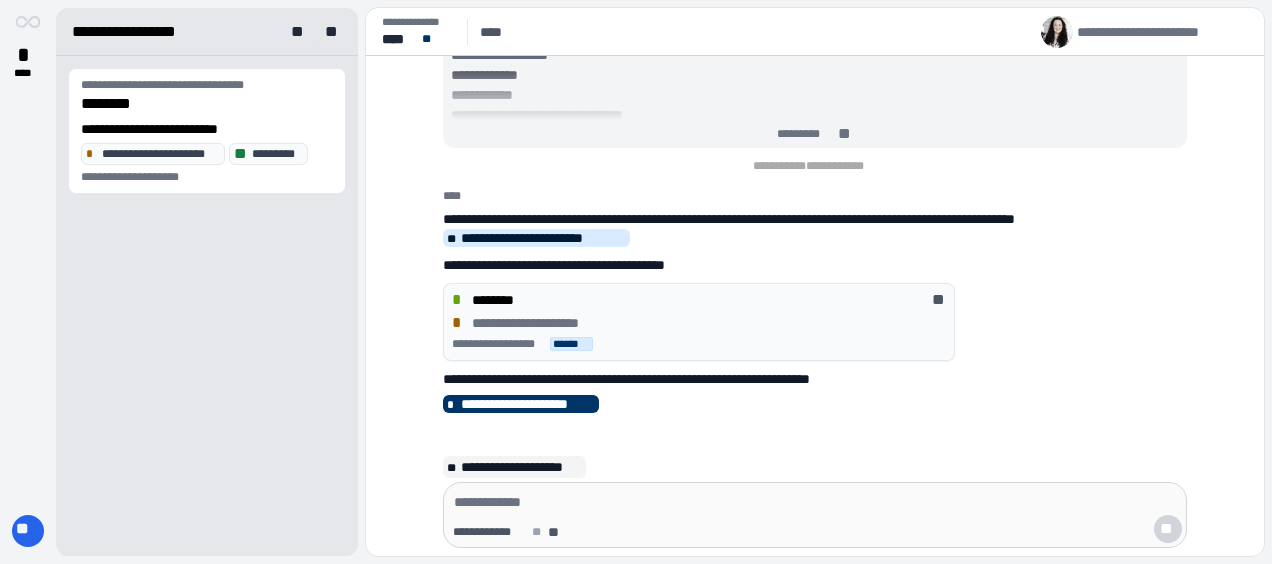 scroll, scrollTop: 0, scrollLeft: 0, axis: both 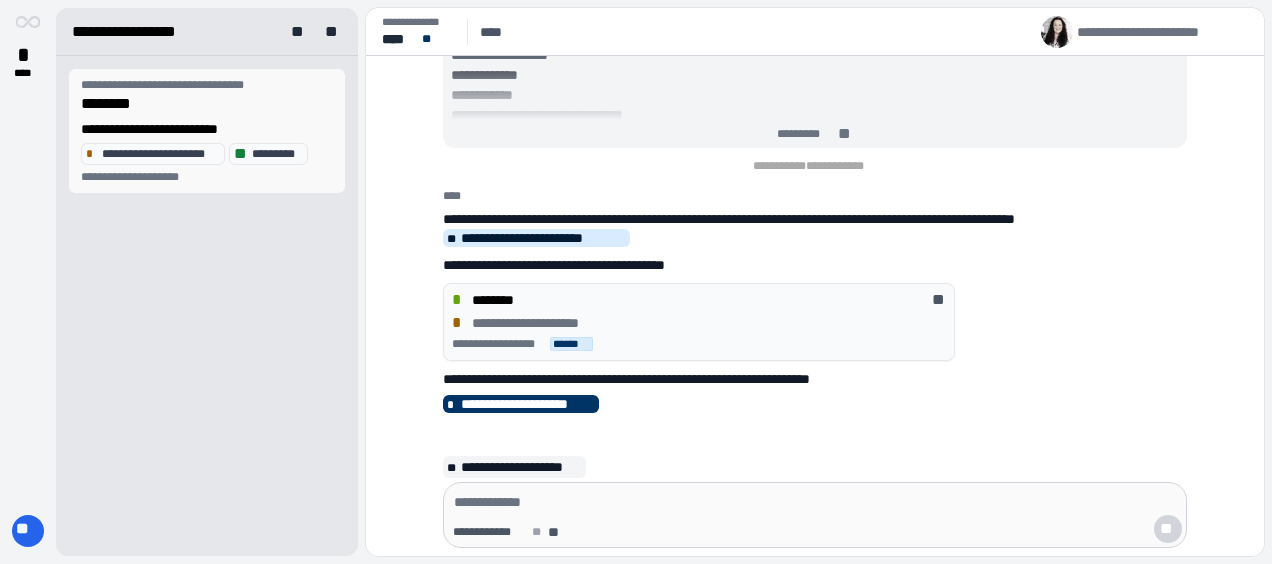 click on "**********" at bounding box center (207, 131) 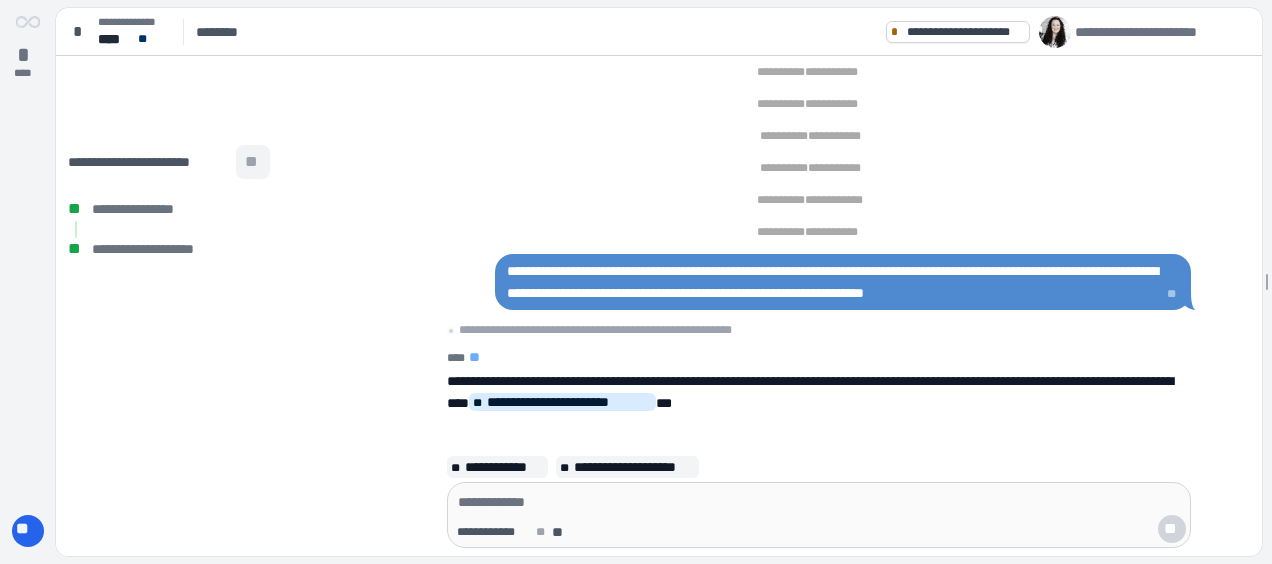 click on "**" at bounding box center (253, 162) 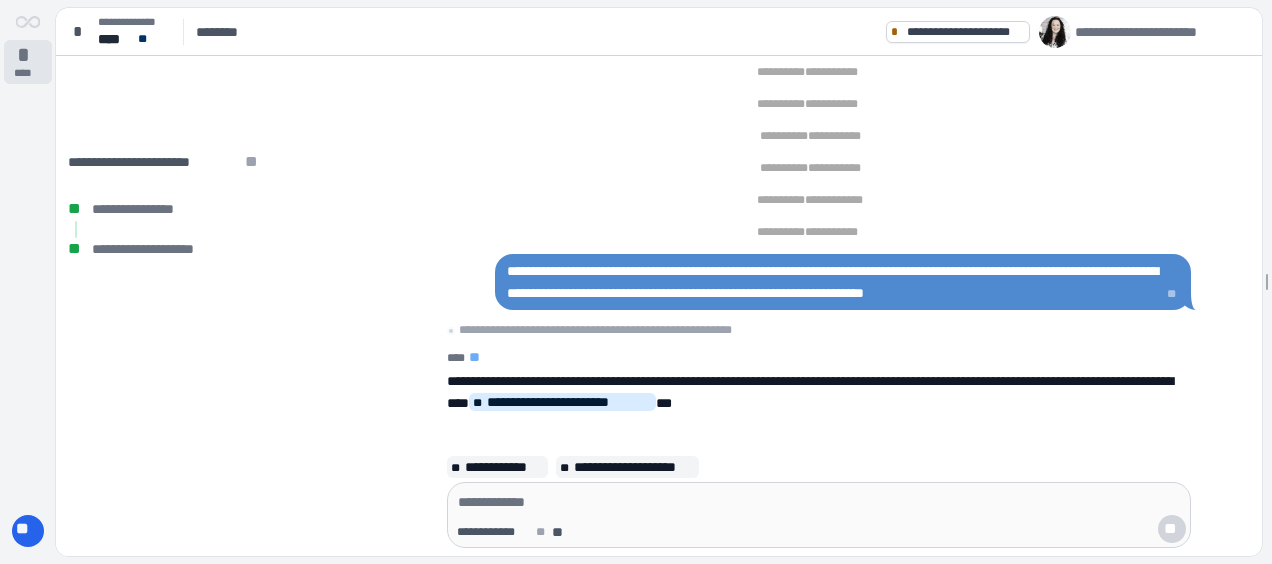 click on "*" at bounding box center [28, 55] 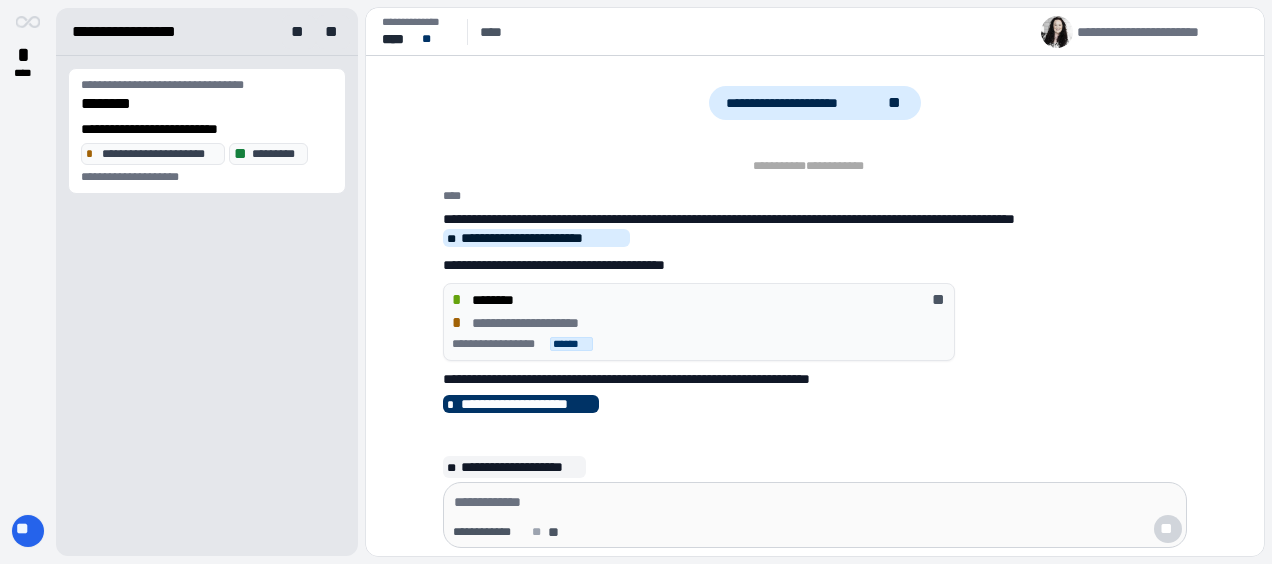 click on "**" at bounding box center (28, 530) 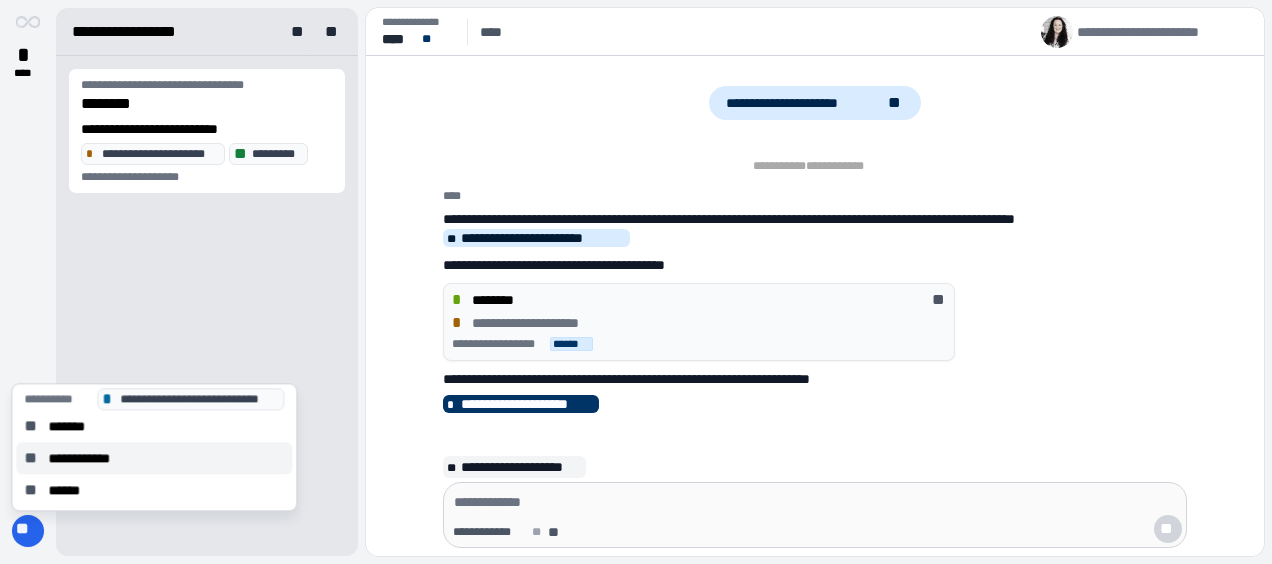 click on "**********" at bounding box center [89, 458] 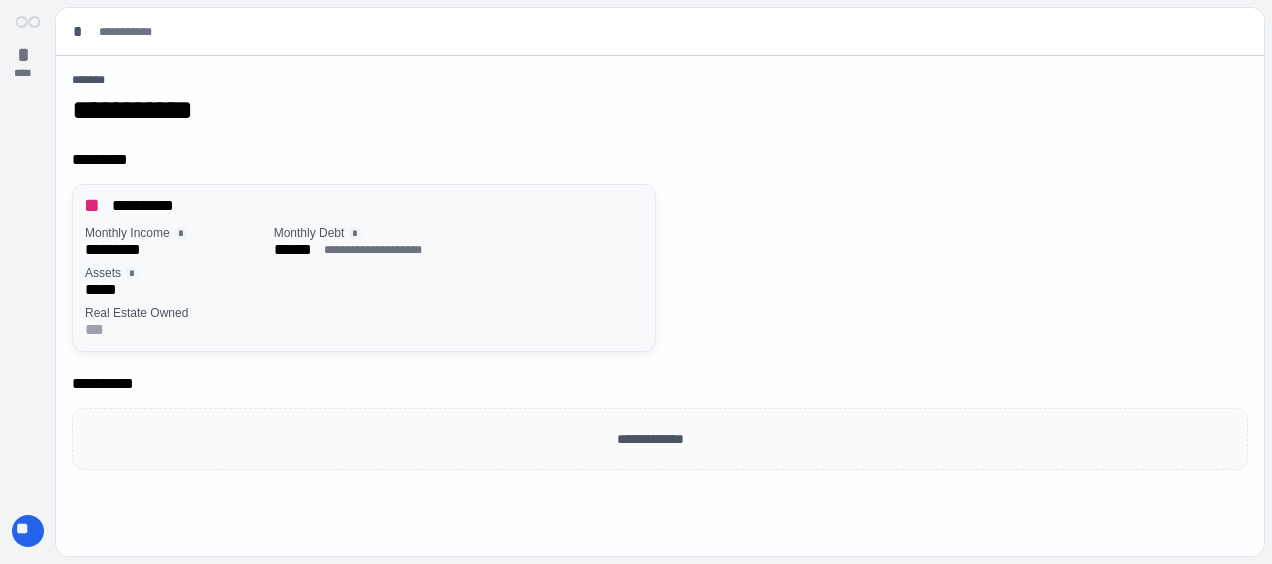 click on "Real Estate Owned" at bounding box center [364, 313] 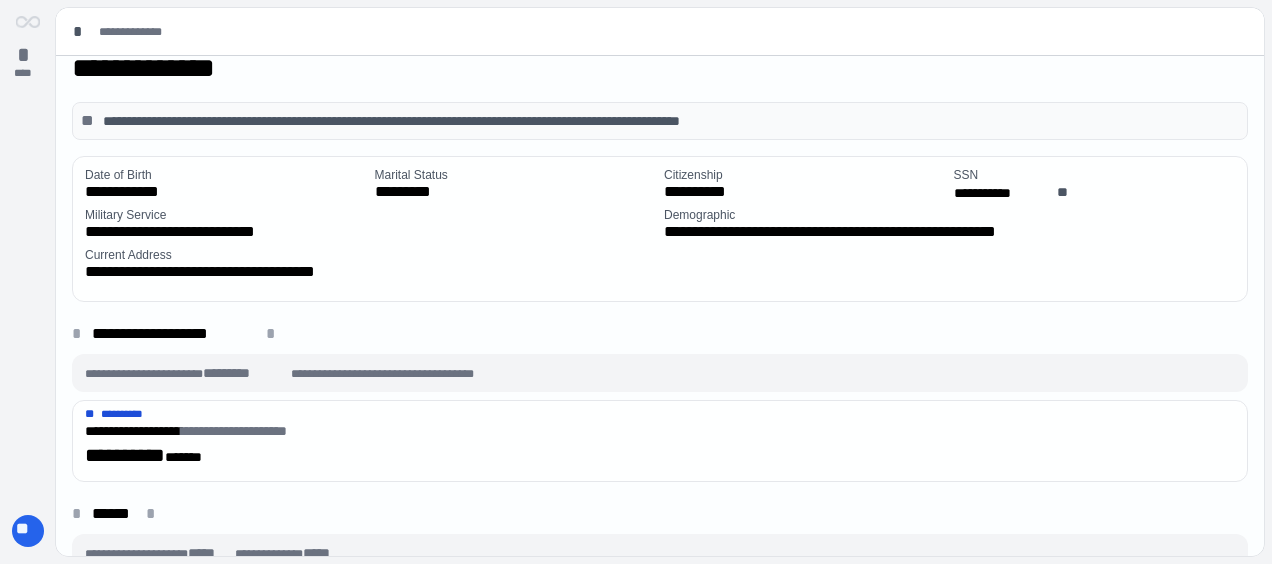 scroll, scrollTop: 45, scrollLeft: 0, axis: vertical 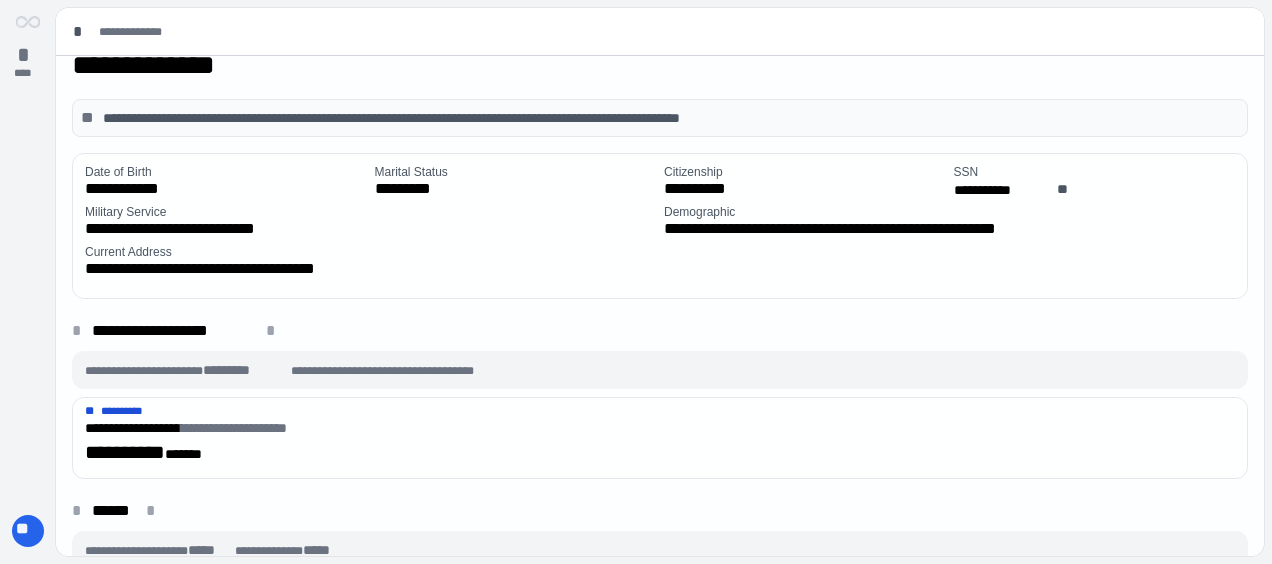 click on "**********" at bounding box center (660, 370) 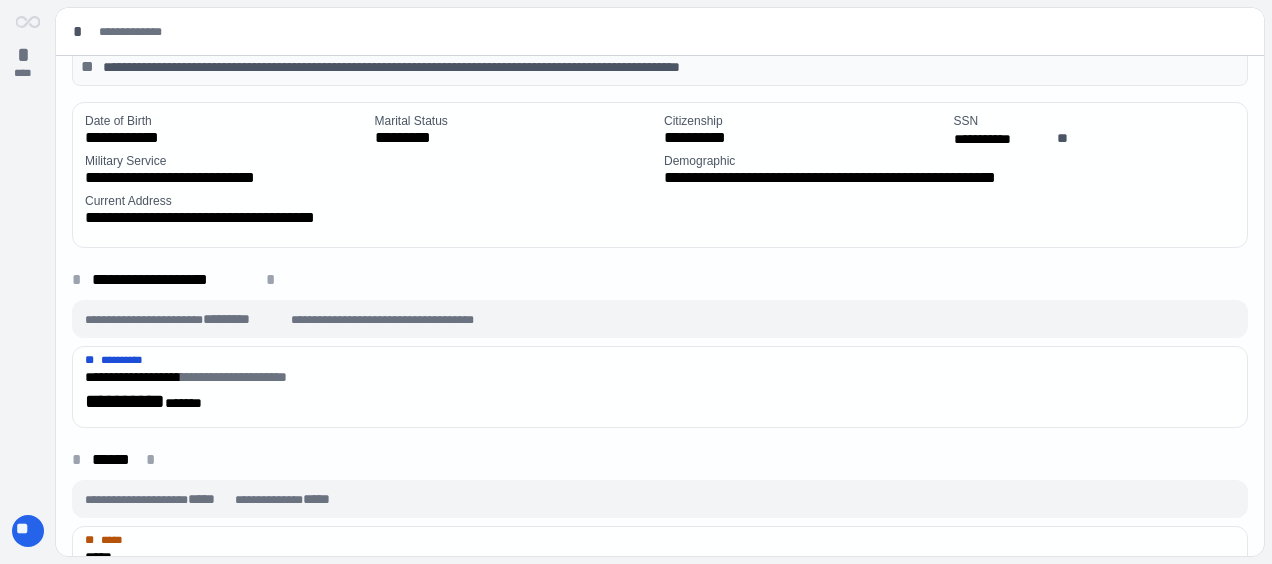 scroll, scrollTop: 0, scrollLeft: 0, axis: both 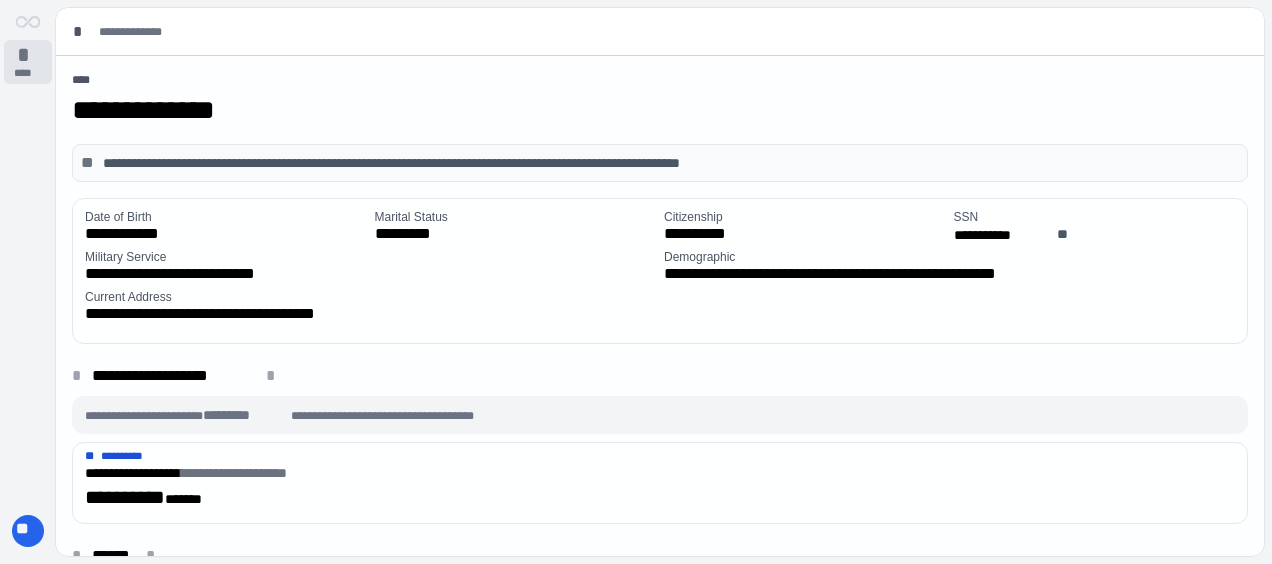 click on "****" at bounding box center (28, 73) 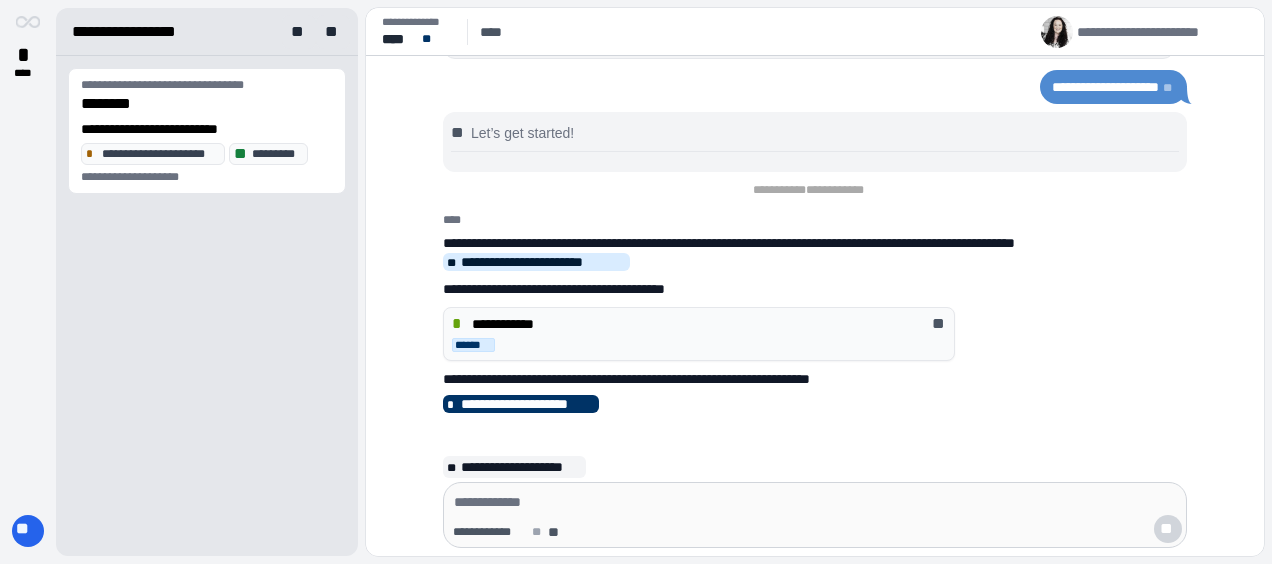 scroll, scrollTop: 0, scrollLeft: 0, axis: both 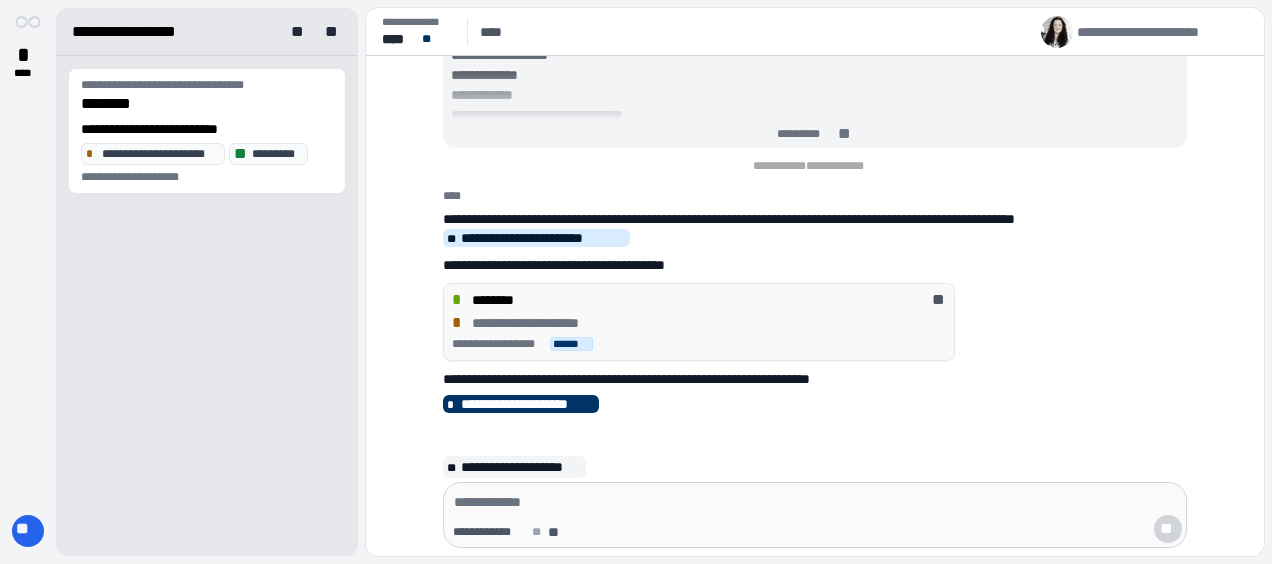 click on "**********" at bounding box center (699, 323) 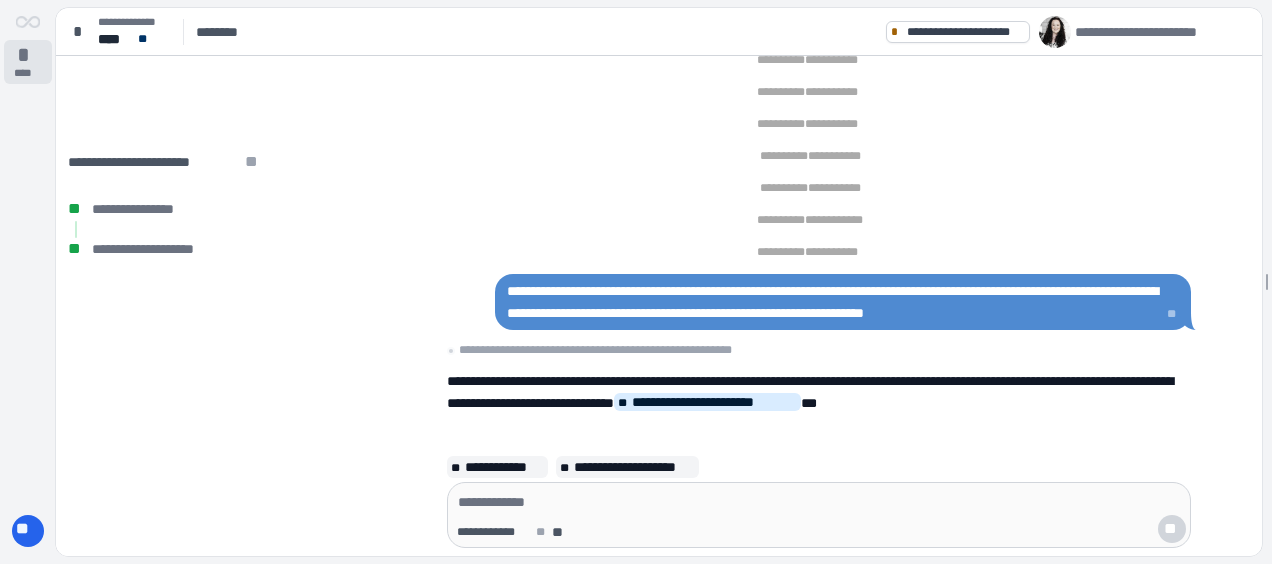 click on "****" at bounding box center (28, 73) 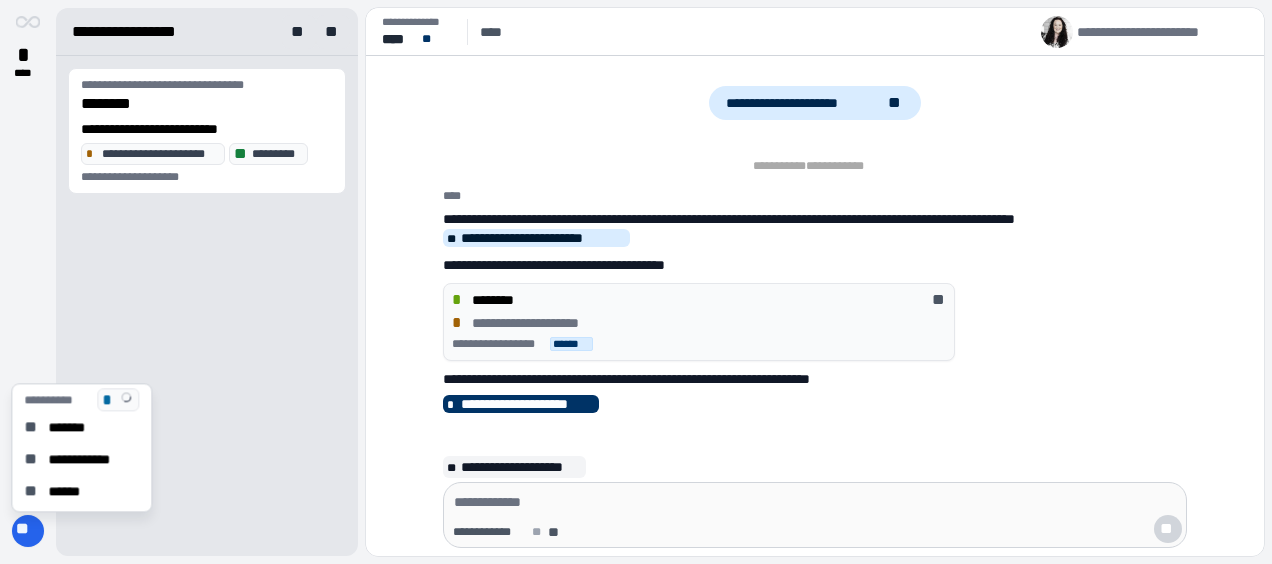click on "**" at bounding box center (28, 530) 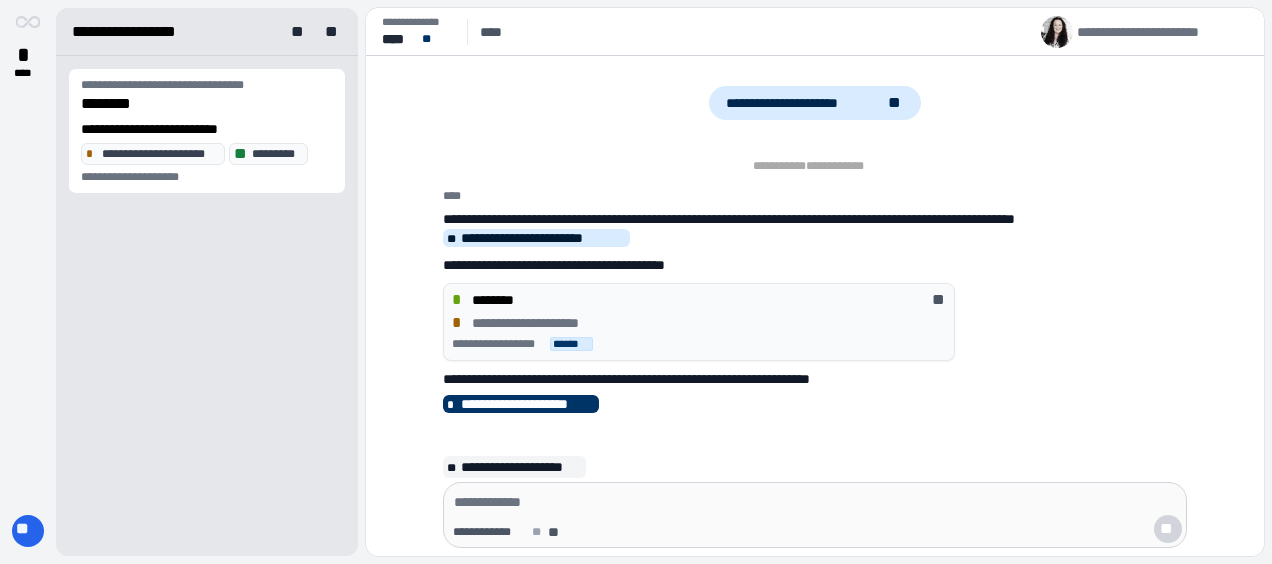 click on "**********" at bounding box center (207, 306) 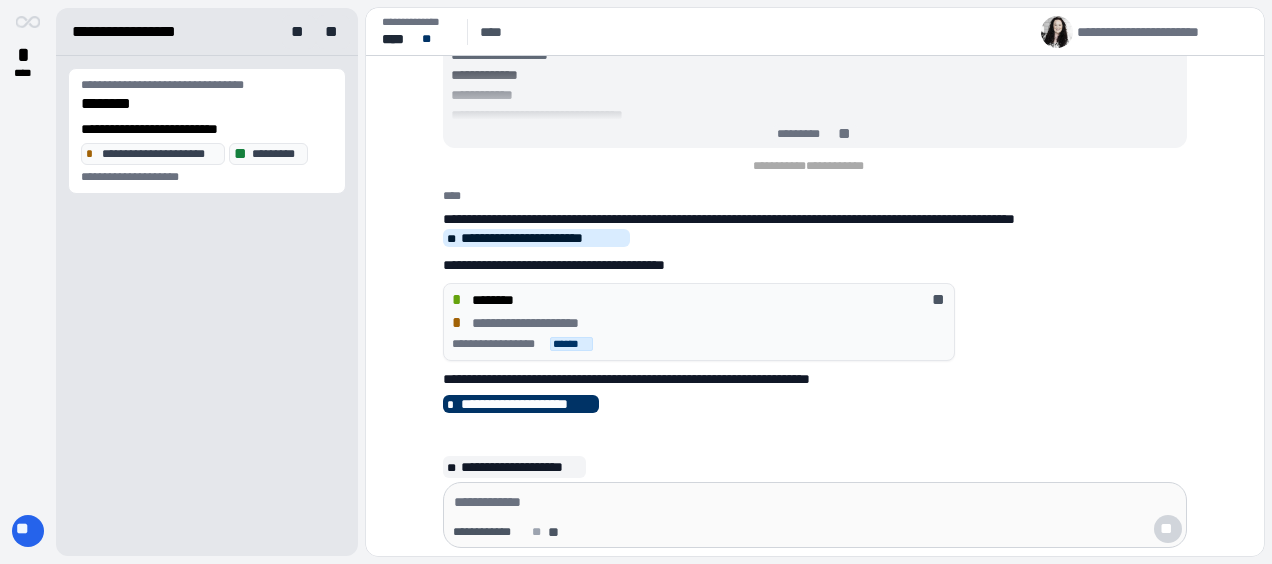 scroll, scrollTop: 0, scrollLeft: 0, axis: both 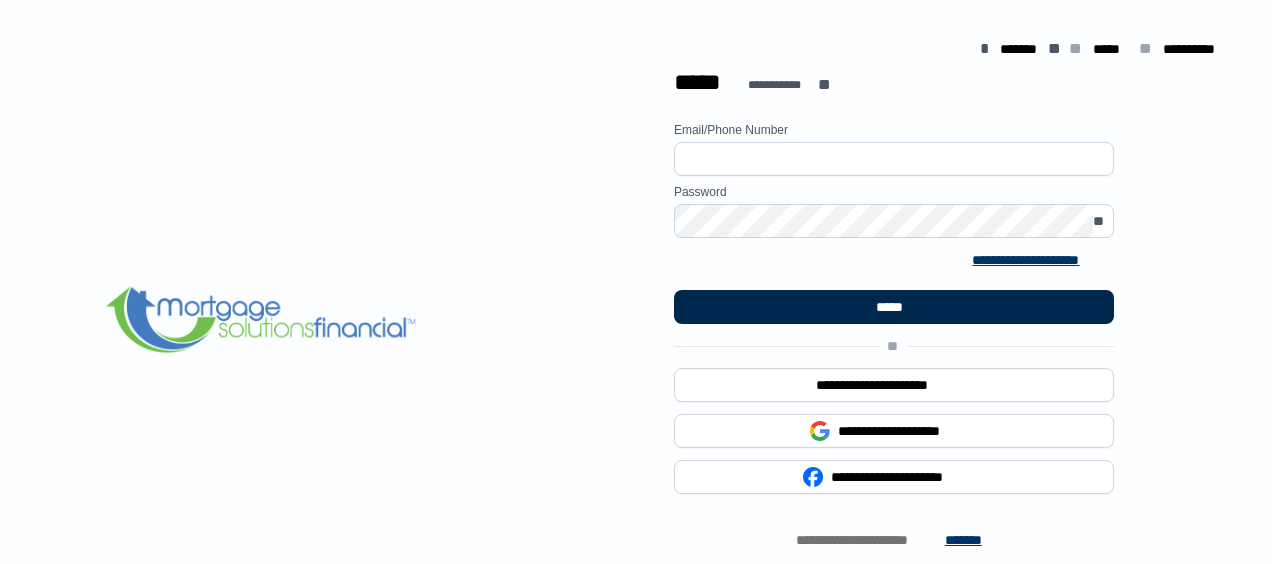 type on "**********" 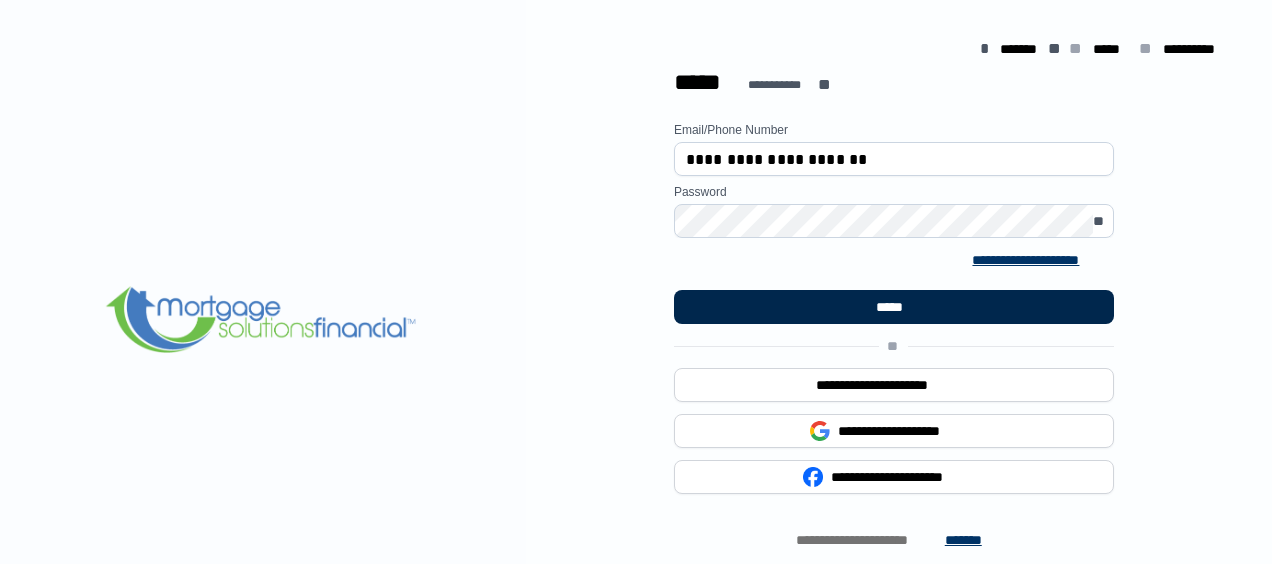 click on "*****" at bounding box center (894, 307) 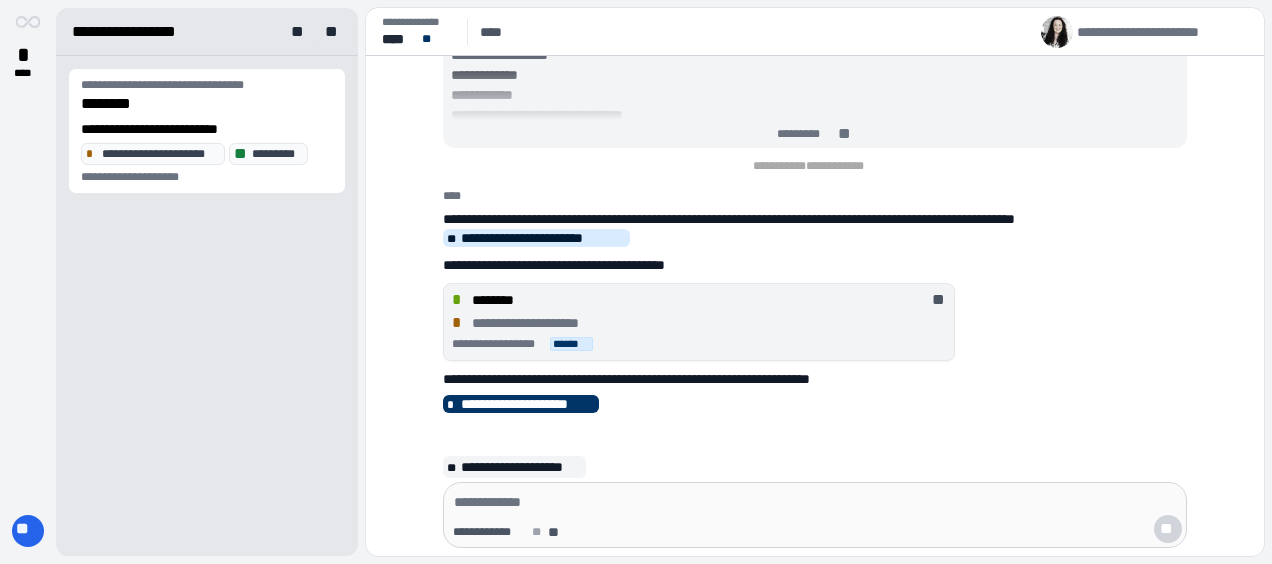 click on "**********" at bounding box center [699, 323] 